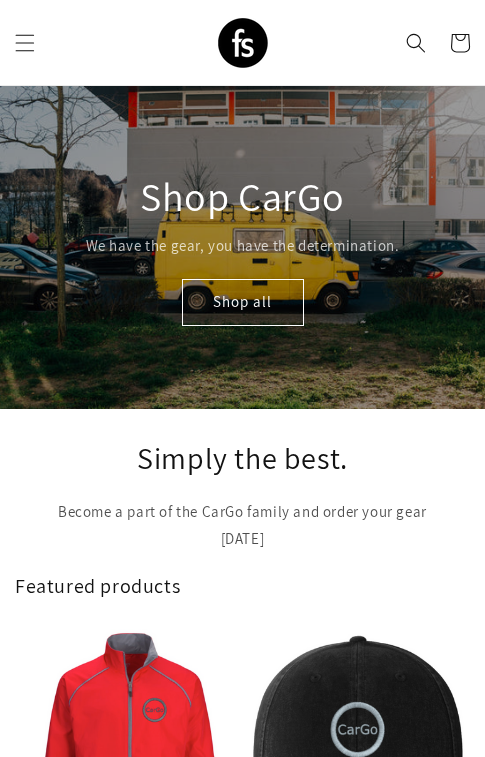 scroll, scrollTop: 0, scrollLeft: 0, axis: both 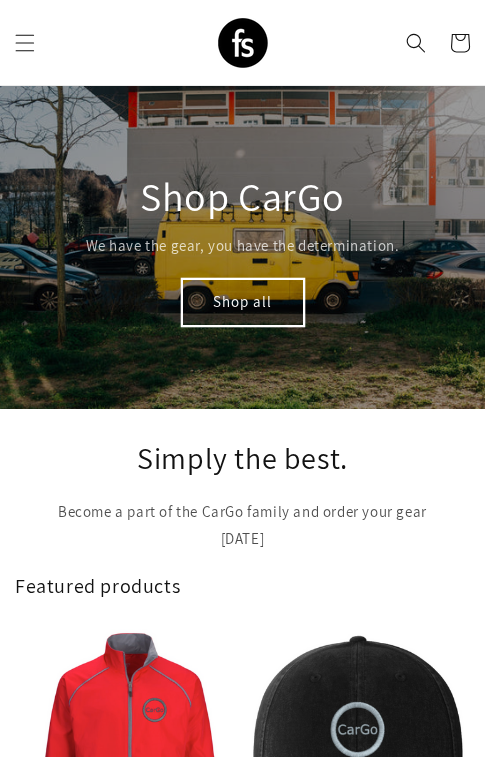 click on "Shop all" at bounding box center (243, 302) 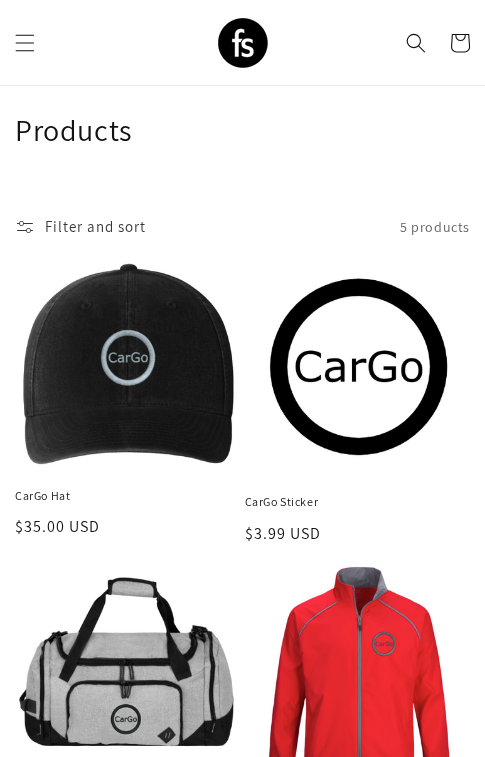 scroll, scrollTop: 659, scrollLeft: 0, axis: vertical 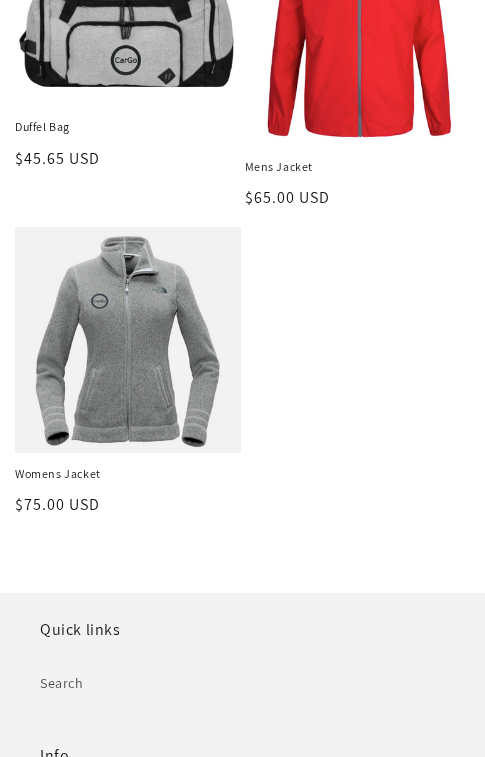 click on "Womens Jacket" at bounding box center [128, 474] 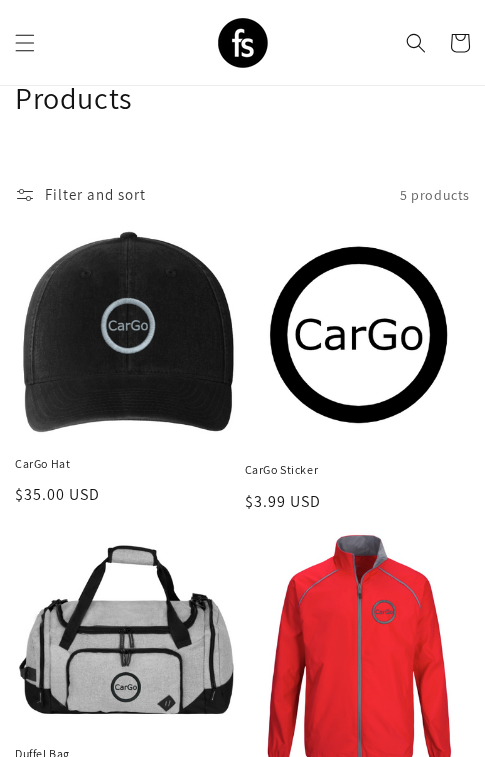 scroll, scrollTop: 29, scrollLeft: 0, axis: vertical 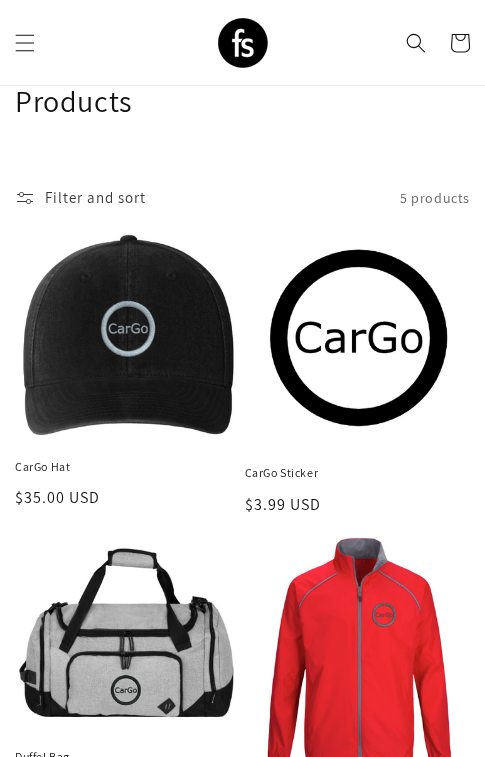 click on "CarGo Sticker" at bounding box center [358, 473] 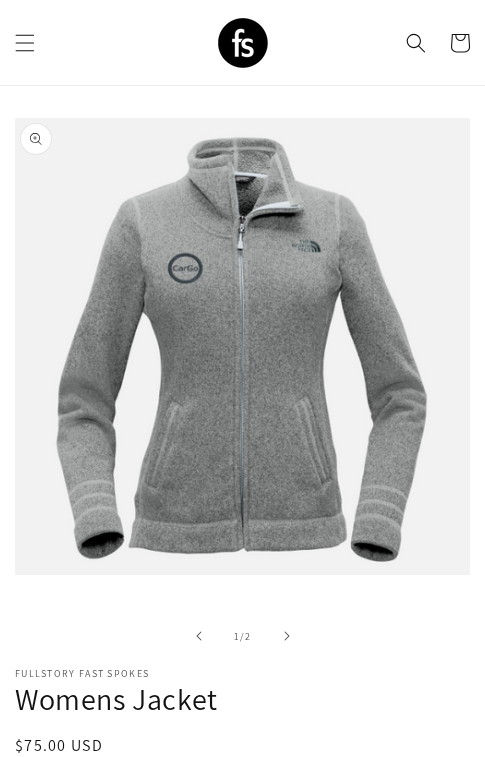 scroll, scrollTop: 0, scrollLeft: 0, axis: both 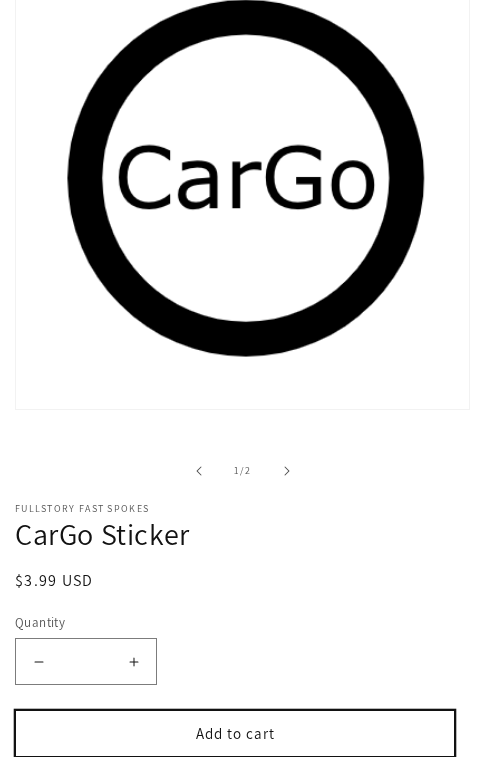 click on "Add to cart" at bounding box center [235, 733] 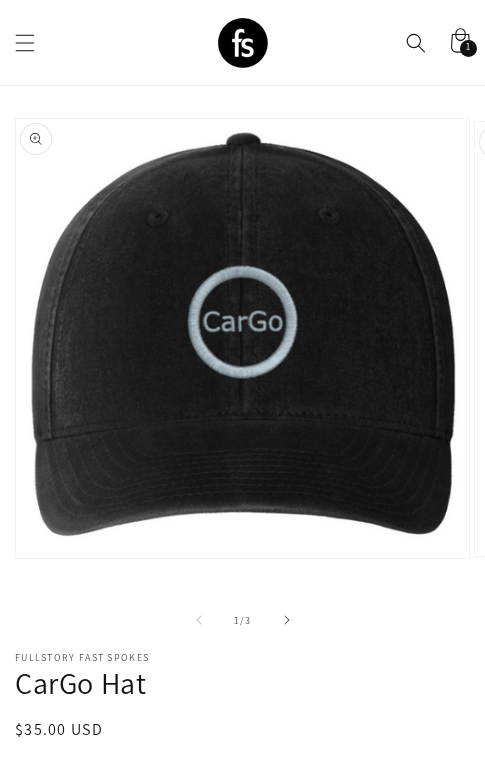 scroll, scrollTop: 231, scrollLeft: 0, axis: vertical 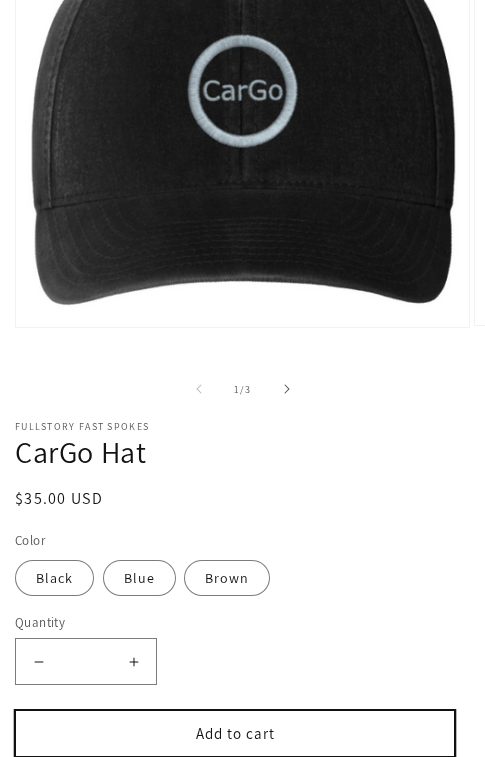 click on "Add to cart" at bounding box center [235, 733] 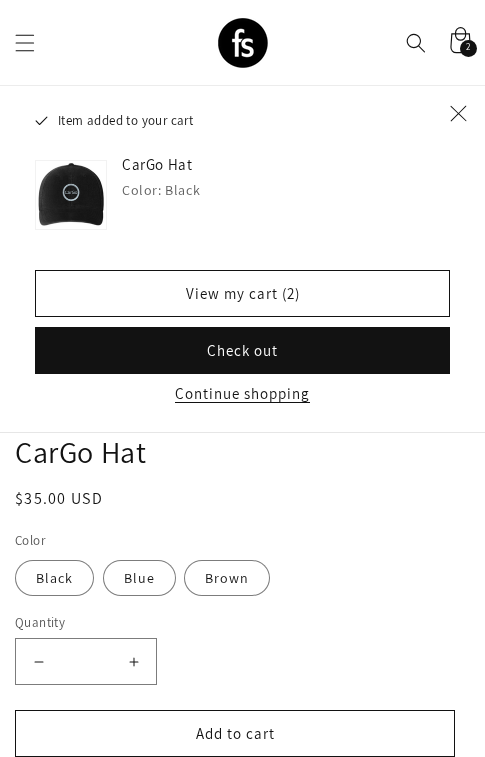 click 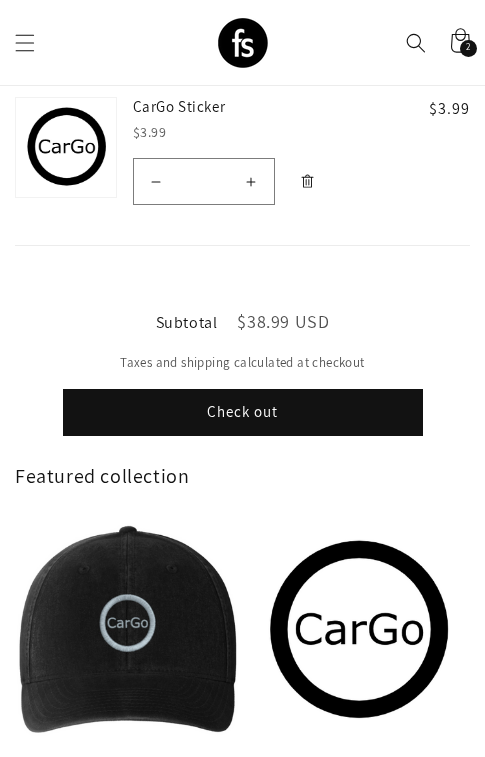 scroll, scrollTop: 0, scrollLeft: 0, axis: both 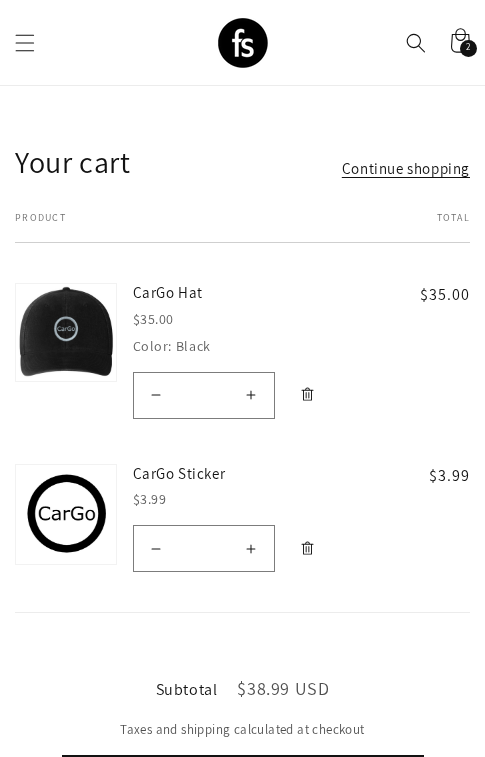 click on "Check out" at bounding box center (243, 779) 